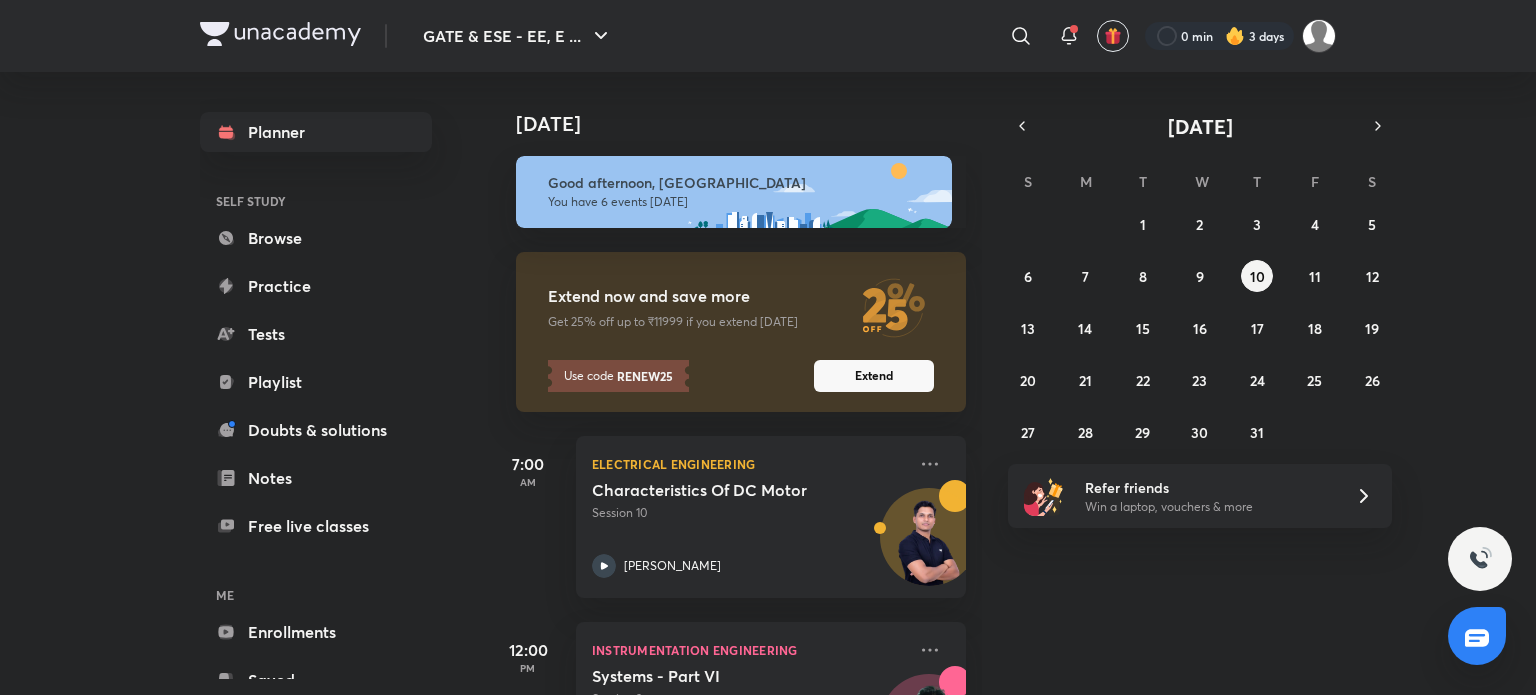 scroll, scrollTop: 0, scrollLeft: 0, axis: both 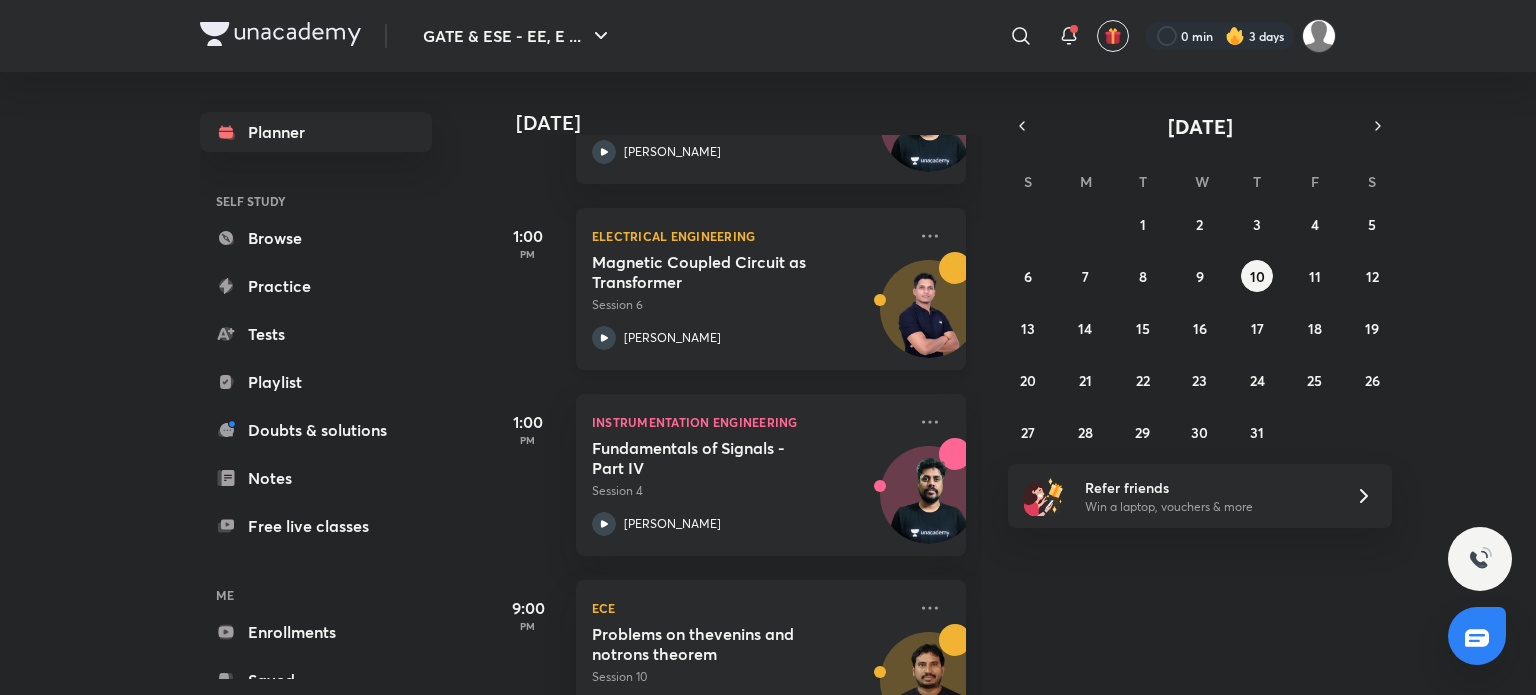 click on "Magnetic Coupled Circuit as Transformer" at bounding box center [716, 272] 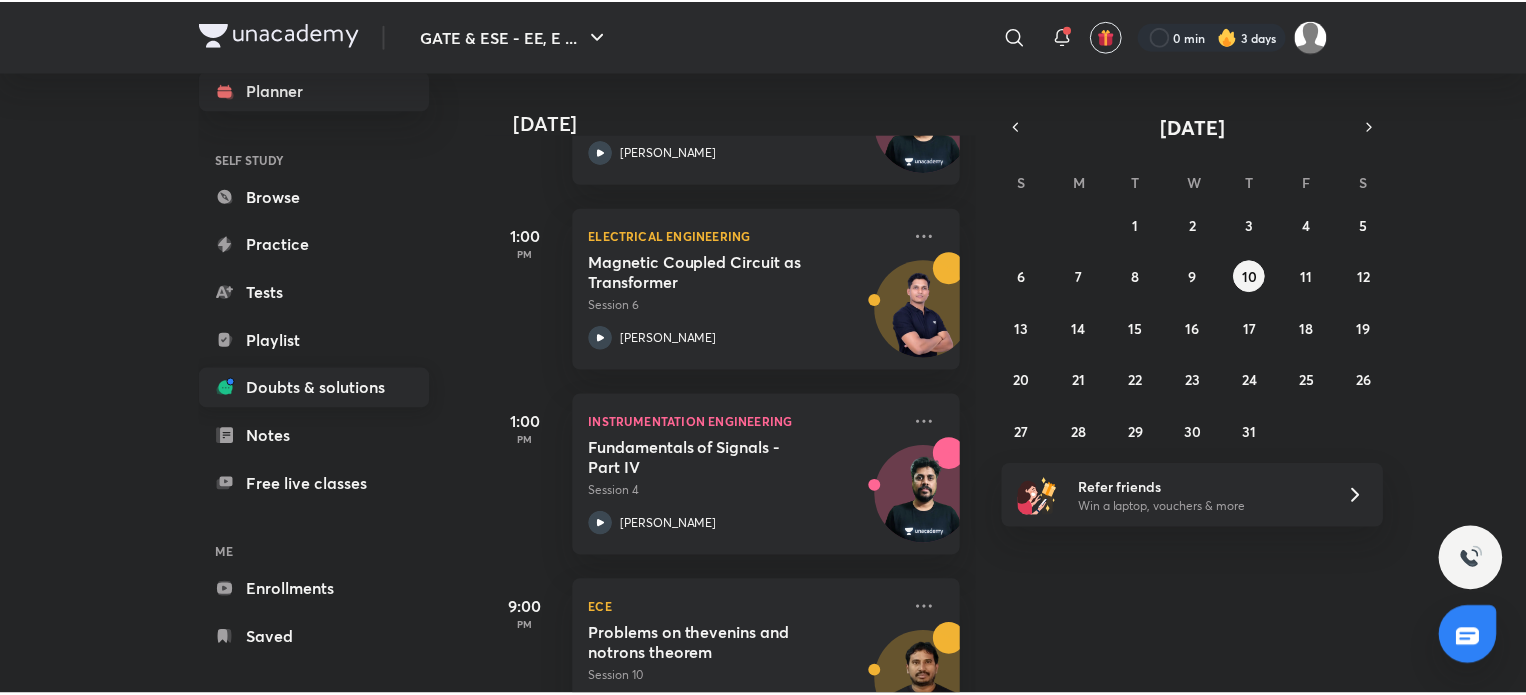 scroll, scrollTop: 60, scrollLeft: 0, axis: vertical 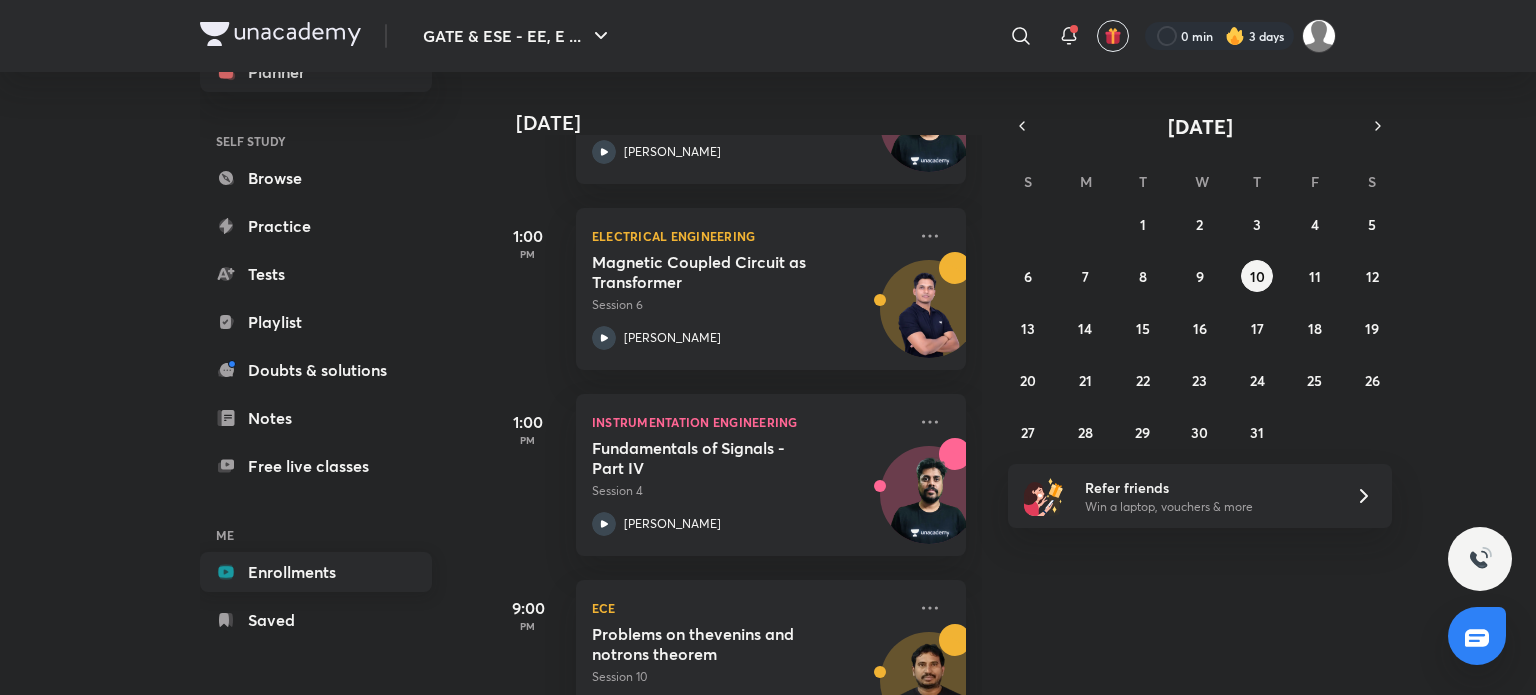click on "Enrollments" at bounding box center (316, 572) 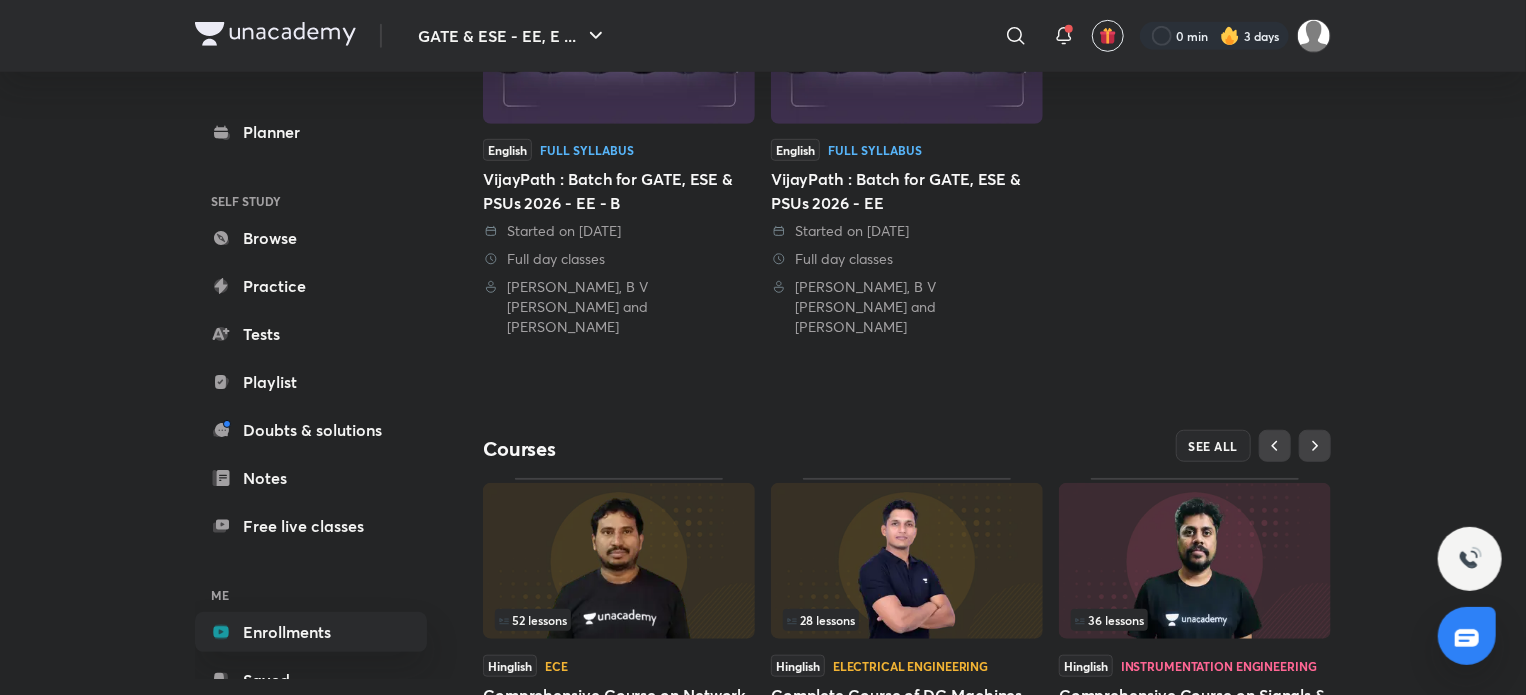 scroll, scrollTop: 603, scrollLeft: 0, axis: vertical 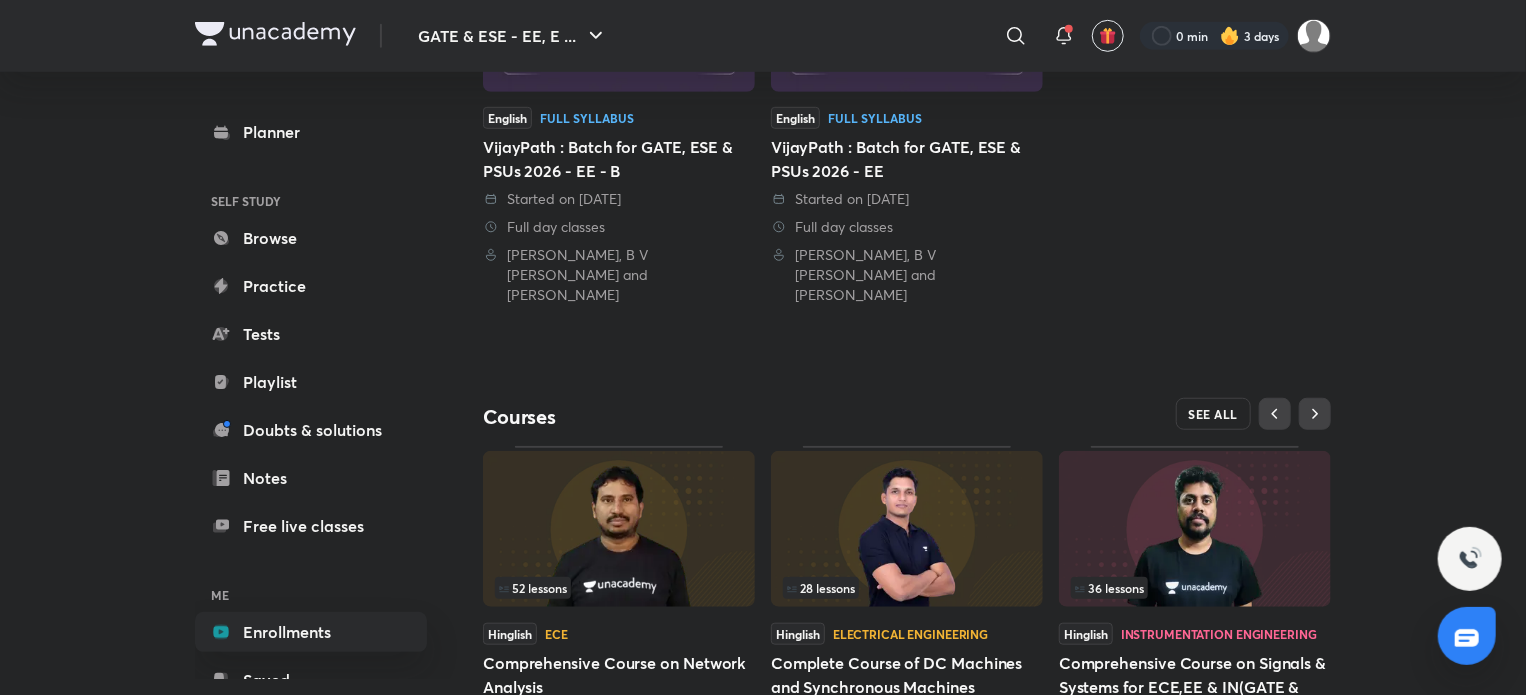 click on "SEE ALL" at bounding box center [1214, 414] 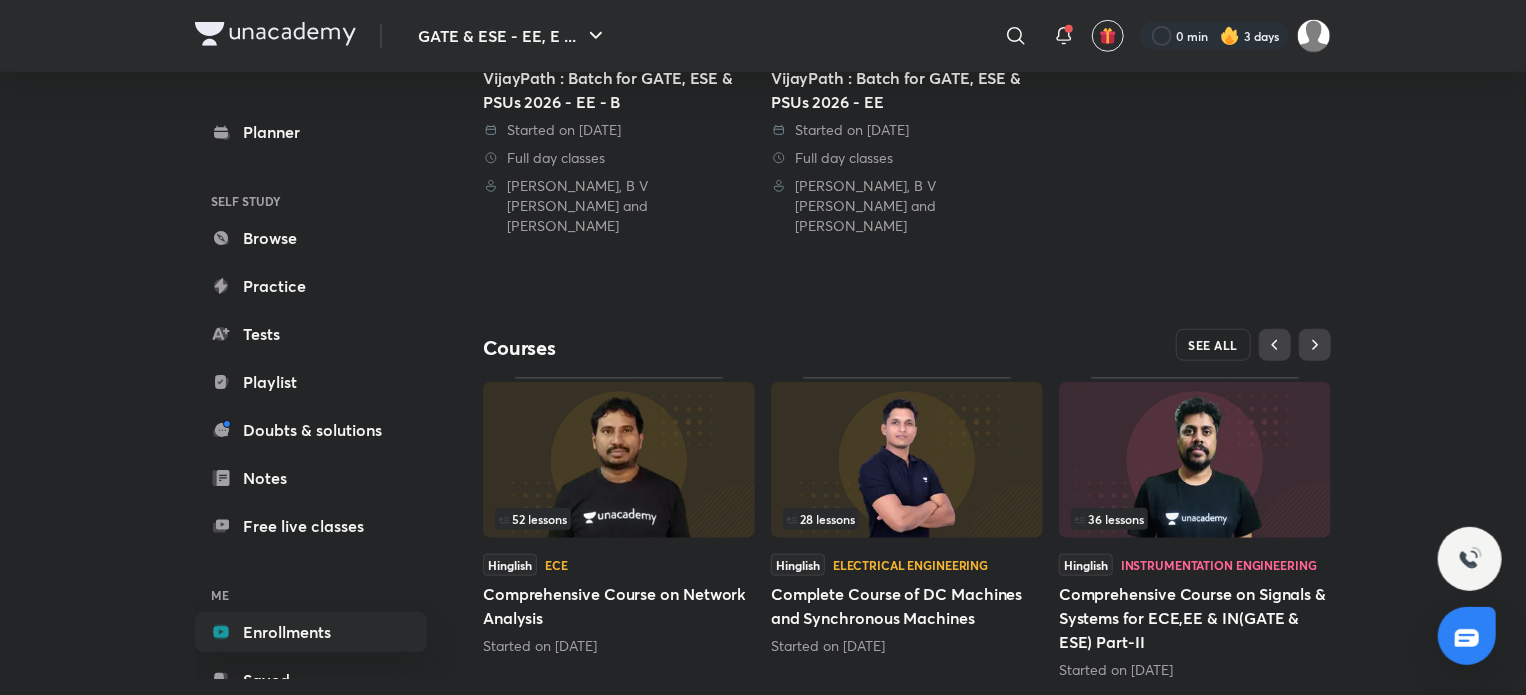 scroll, scrollTop: 703, scrollLeft: 0, axis: vertical 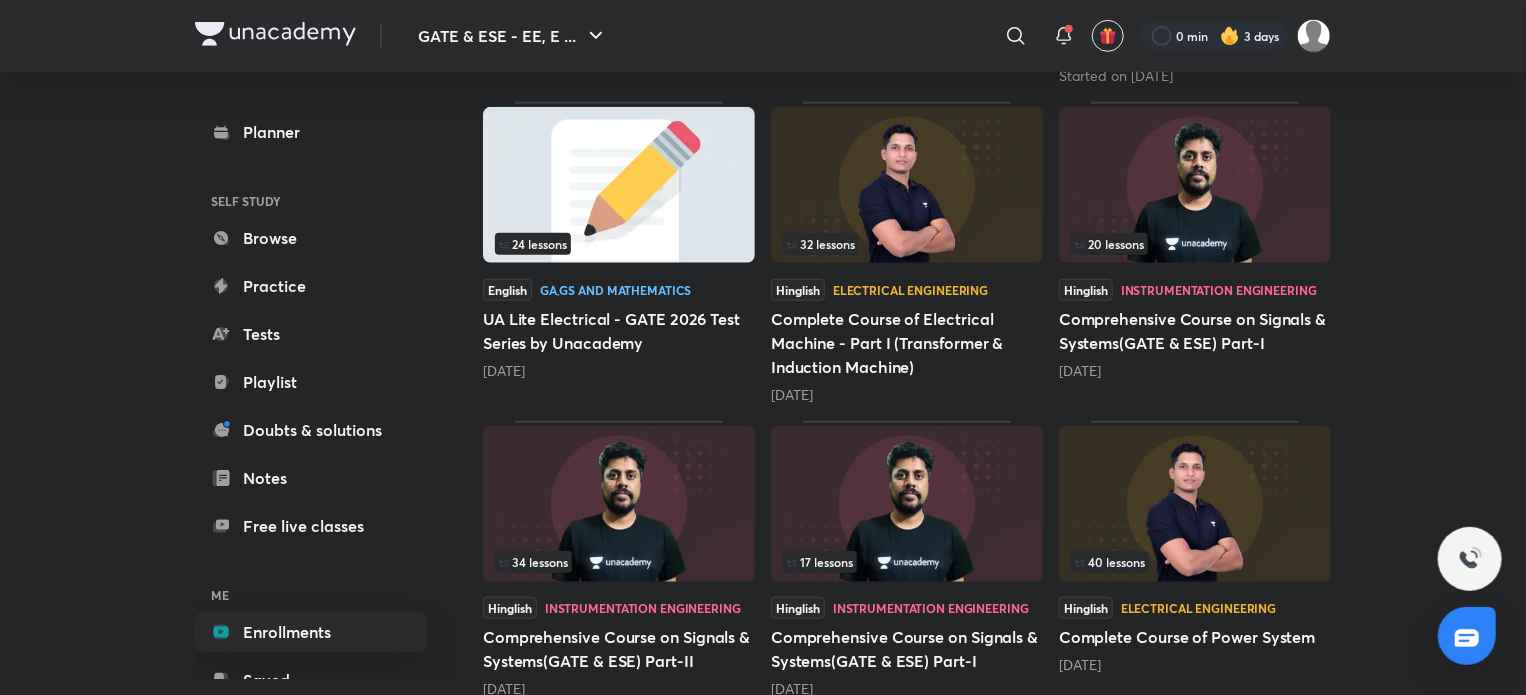 click on "32   lessons" at bounding box center [907, 244] 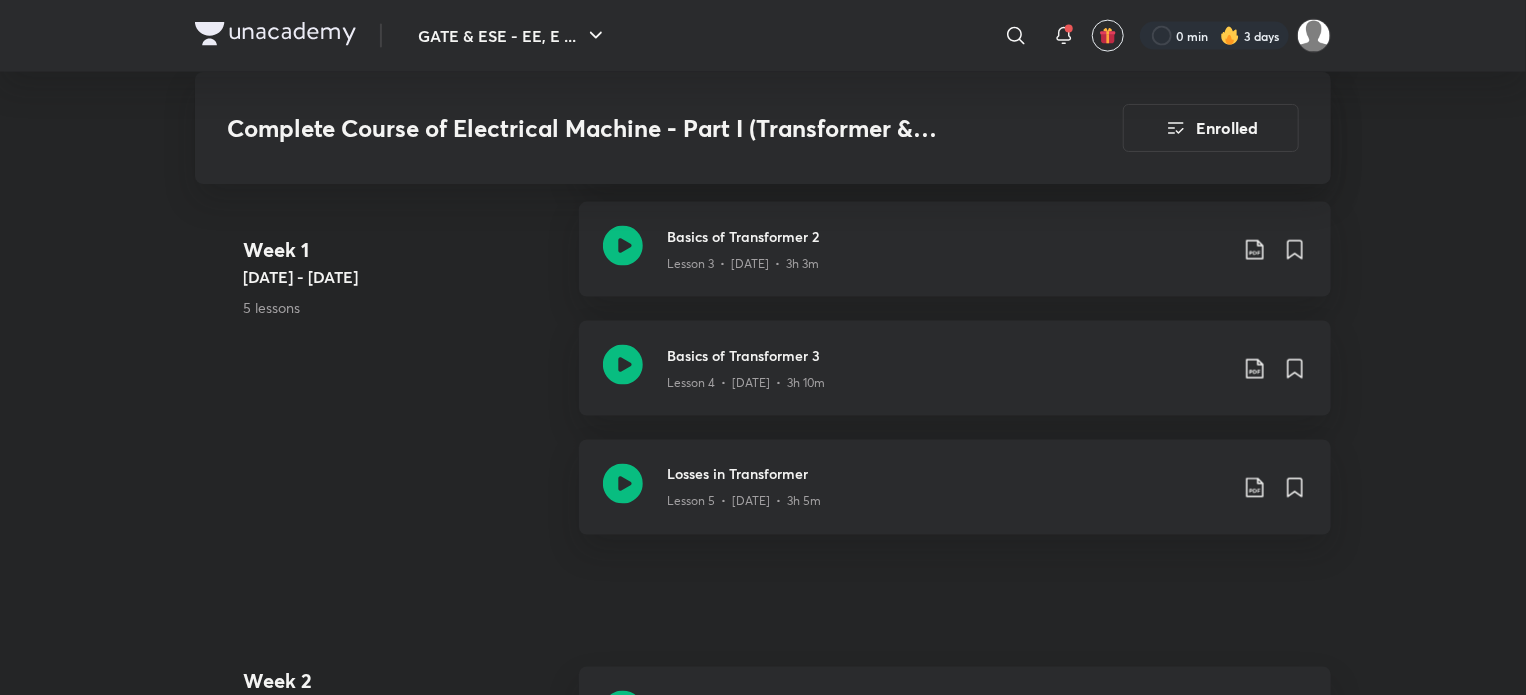 scroll, scrollTop: 0, scrollLeft: 0, axis: both 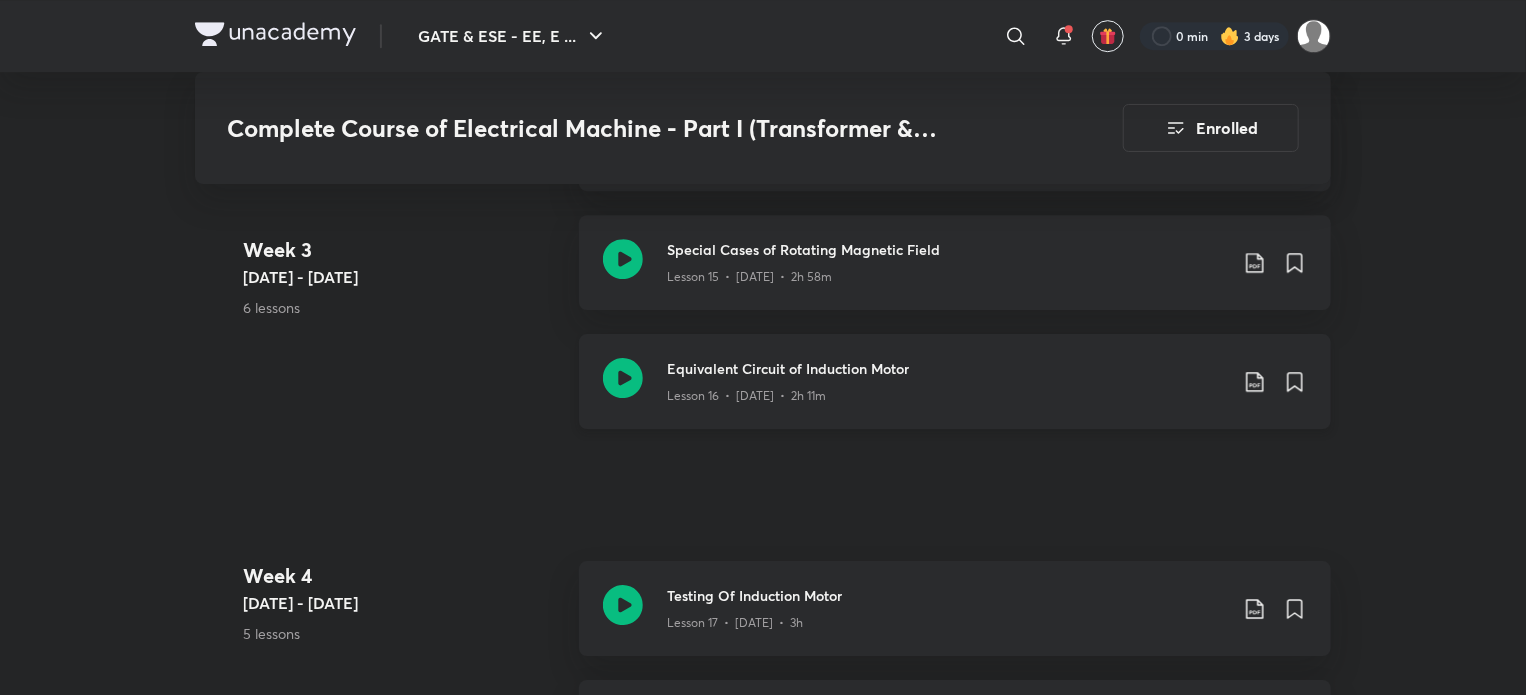 click on "Lesson 16  •  Jun 7  •  2h 11m" at bounding box center (746, 396) 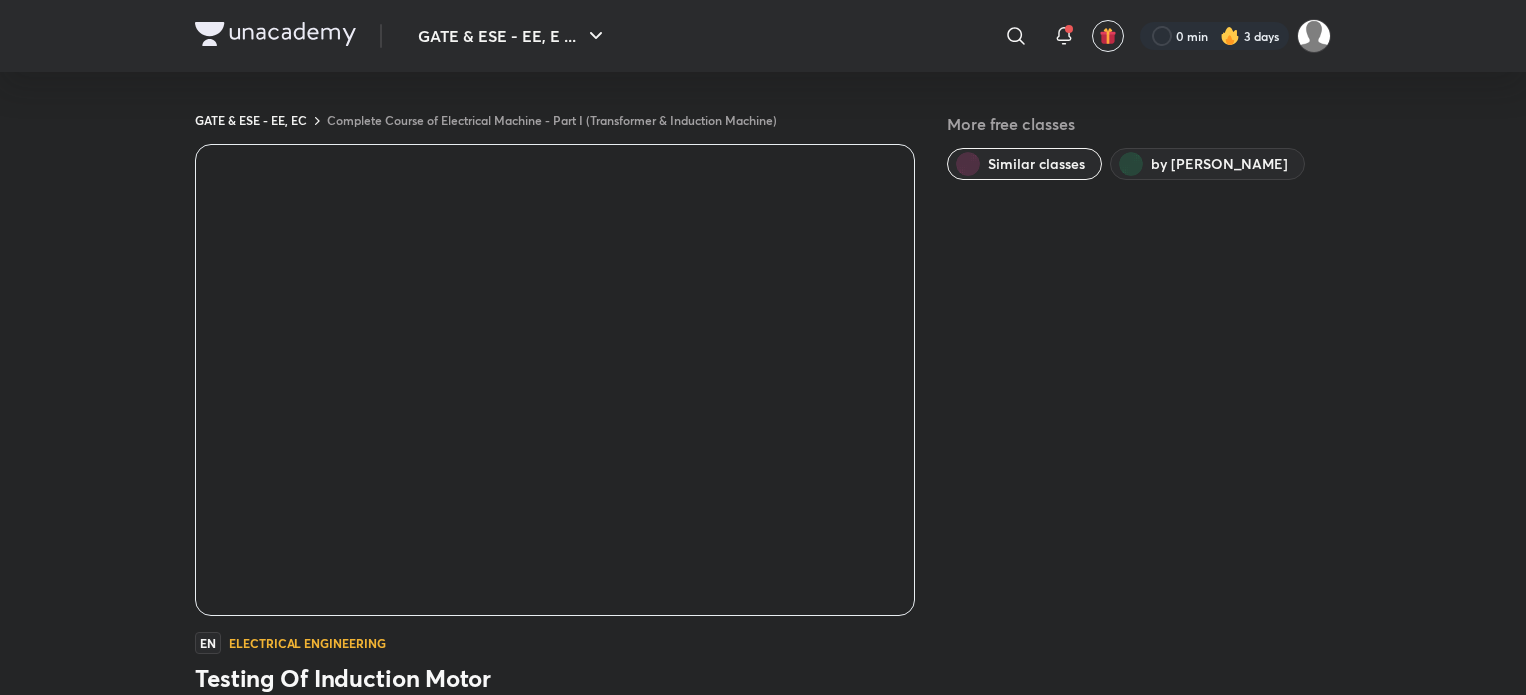 scroll, scrollTop: 0, scrollLeft: 0, axis: both 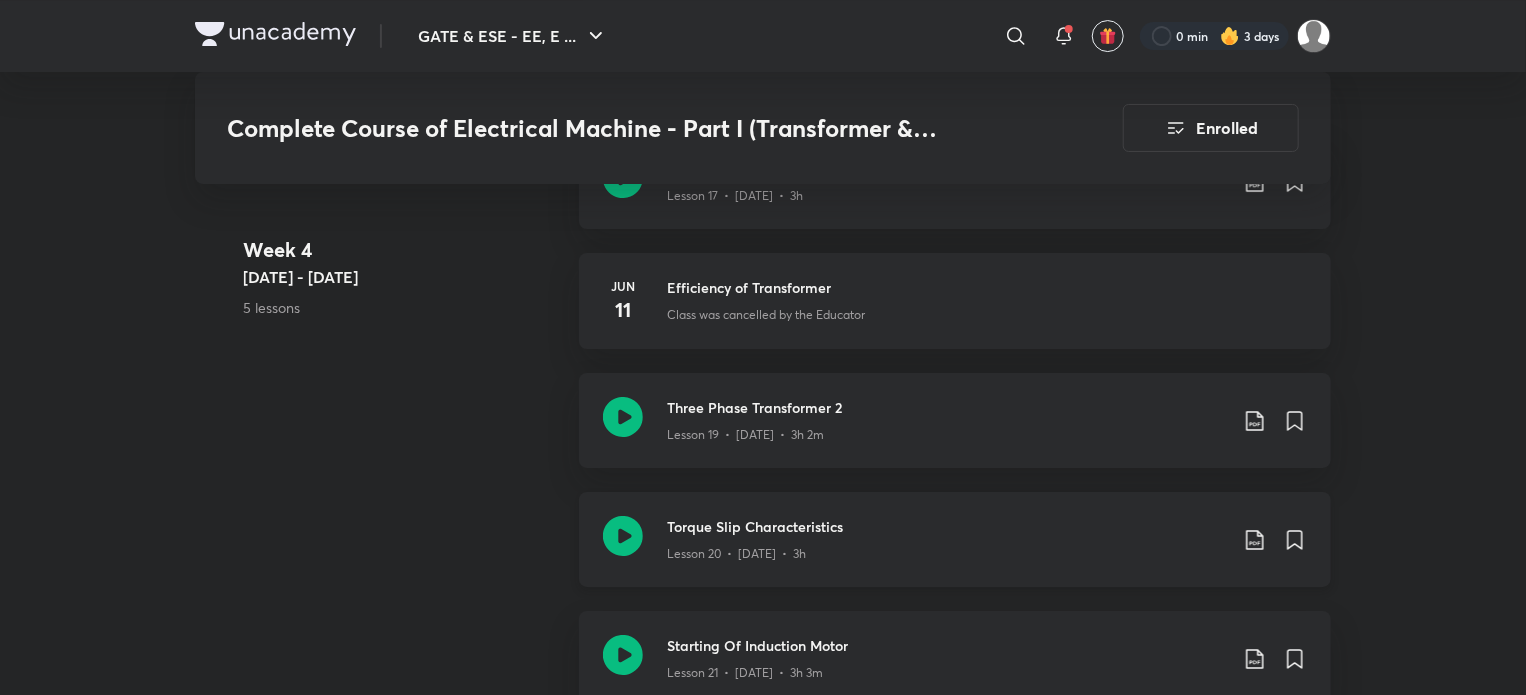 click on "Torque Slip Characteristics" at bounding box center [947, -2287] 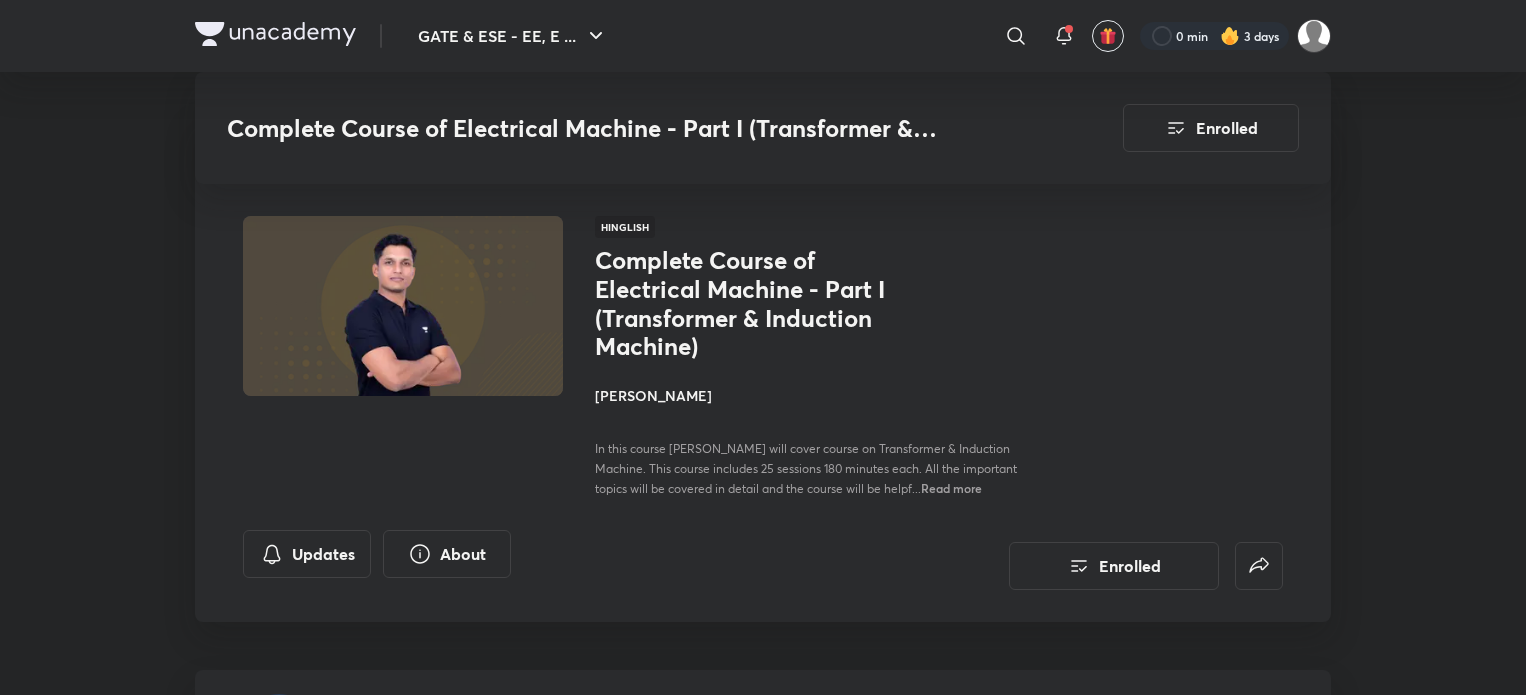 scroll, scrollTop: 3527, scrollLeft: 0, axis: vertical 